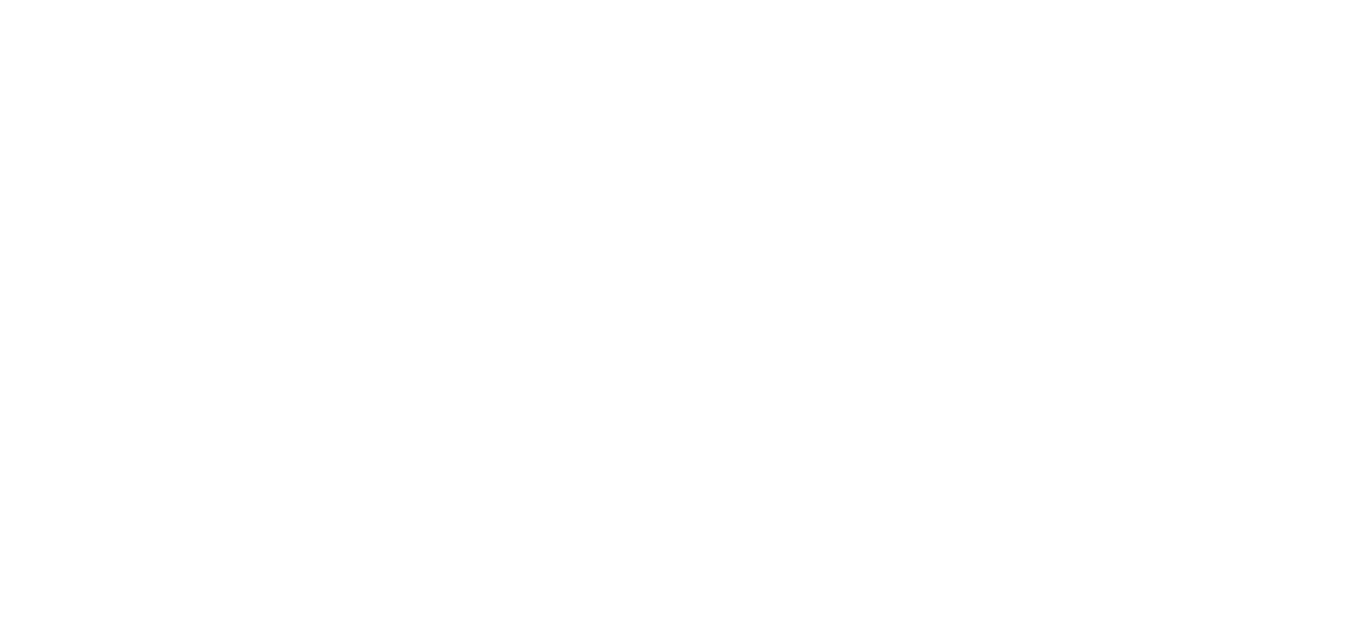 scroll, scrollTop: 0, scrollLeft: 0, axis: both 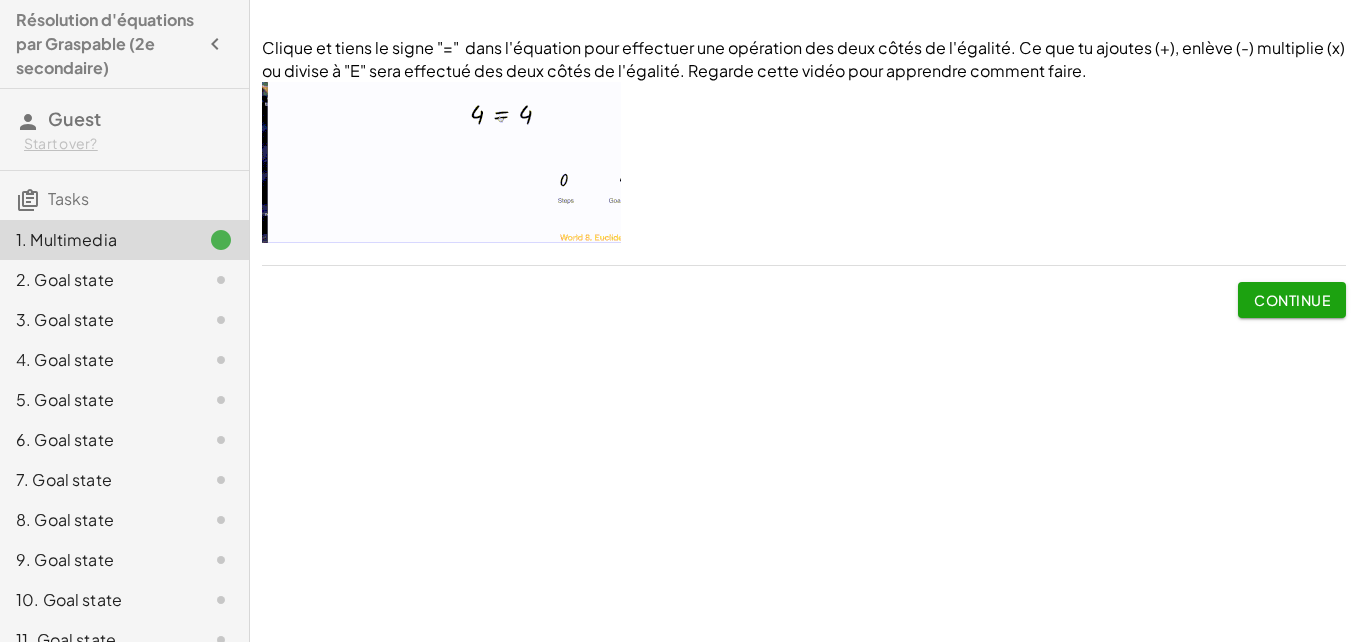 click on "2. Goal state" 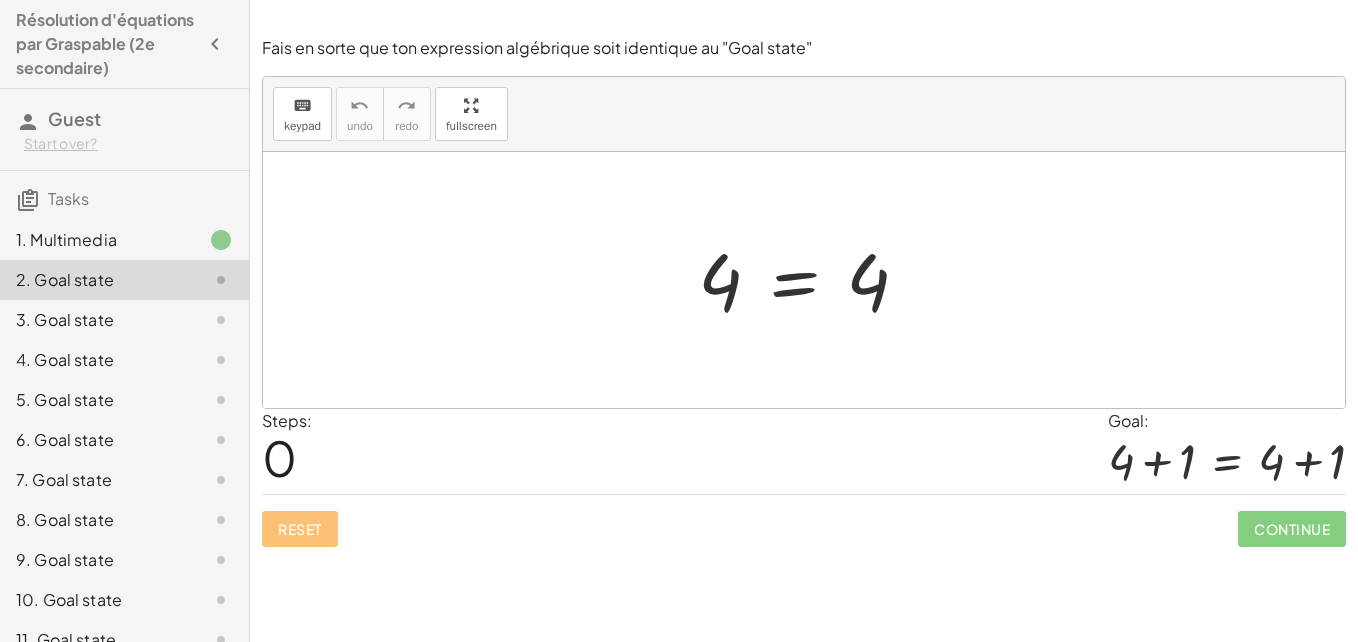 click on "Tasks" 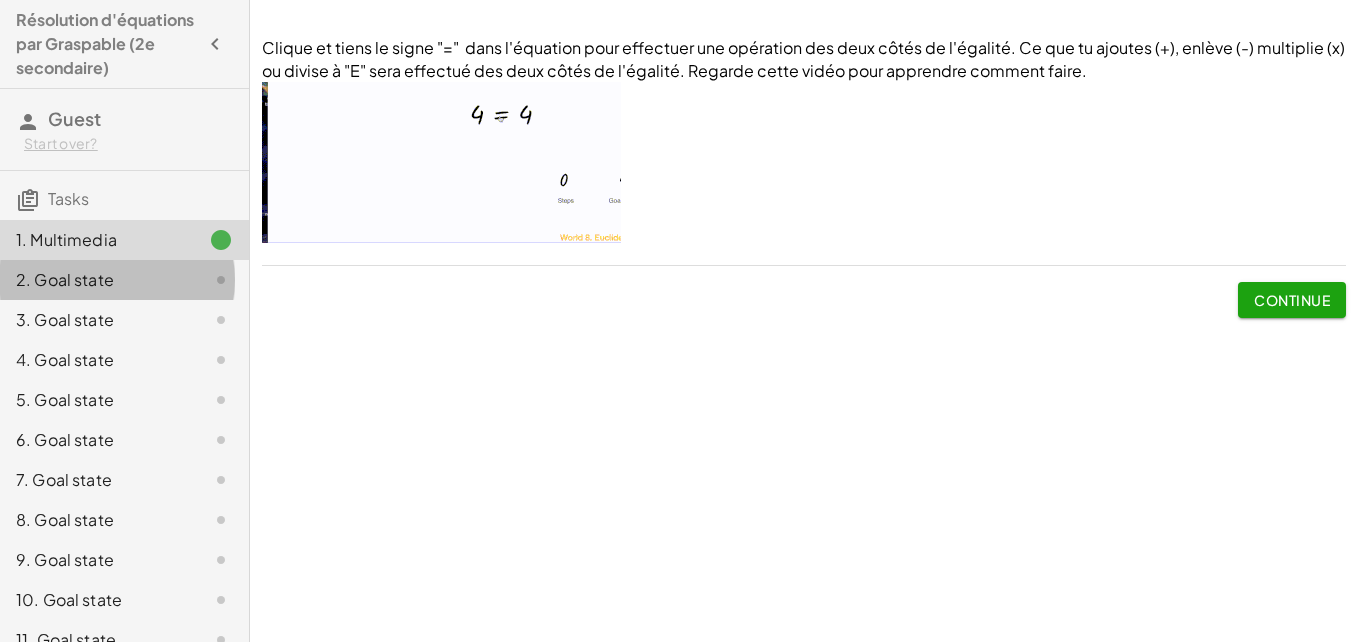 click on "2. Goal state" 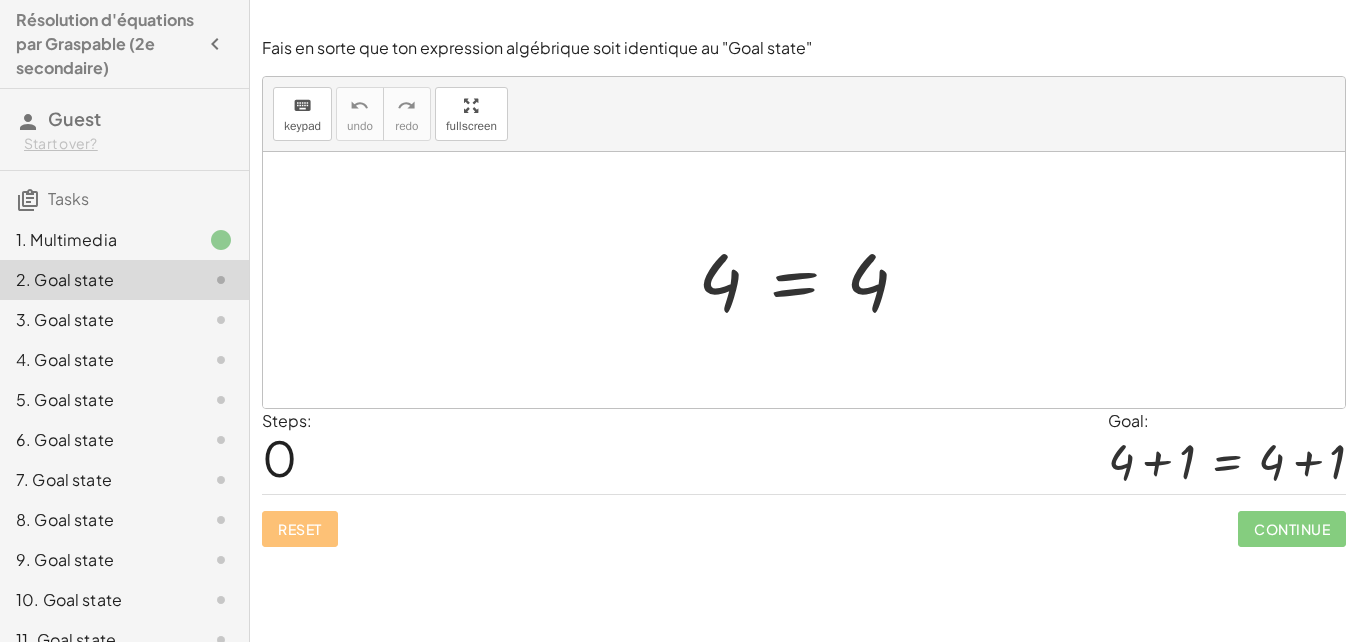 click on "Steps:  0 Goal: + 4 + 1 = + 4 + 1" at bounding box center [804, 452] 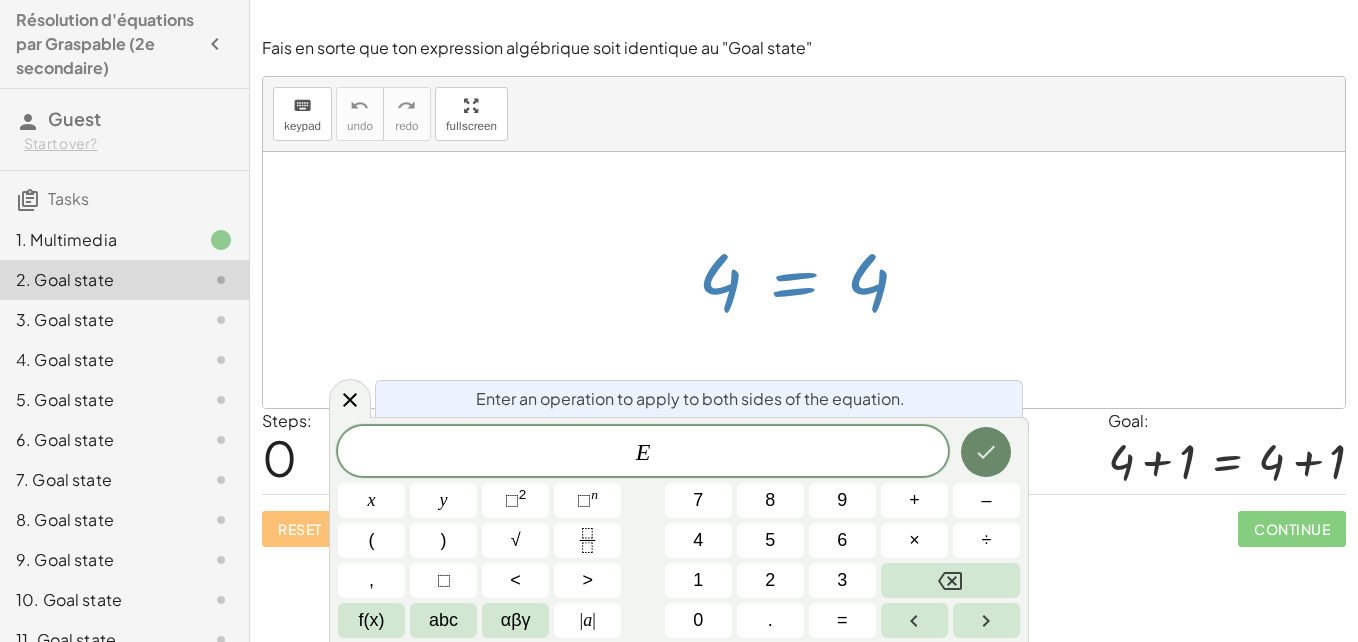 click at bounding box center [986, 452] 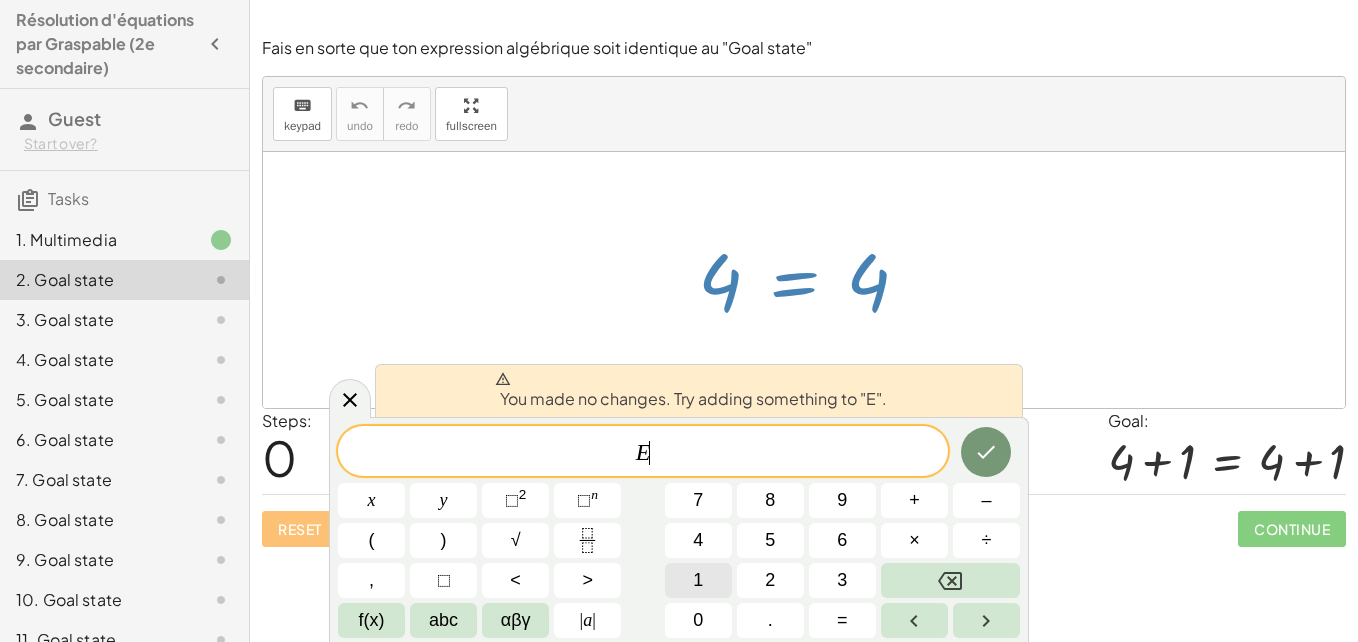 click on "1" at bounding box center (698, 580) 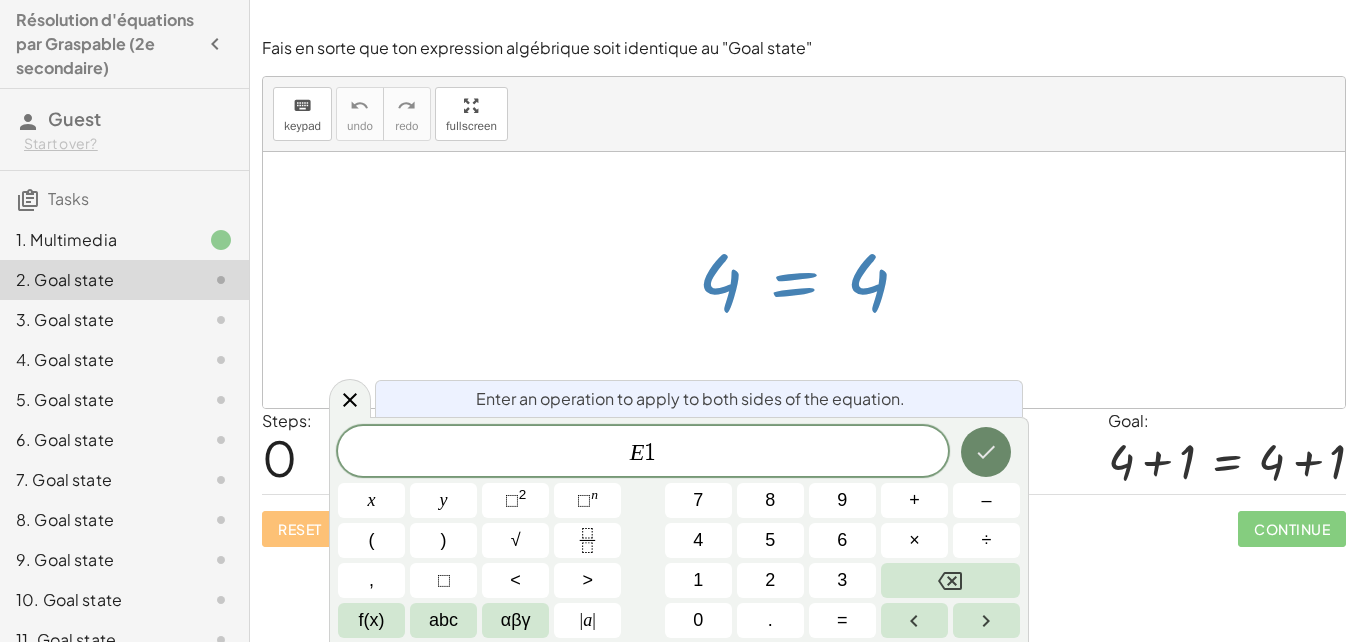 click 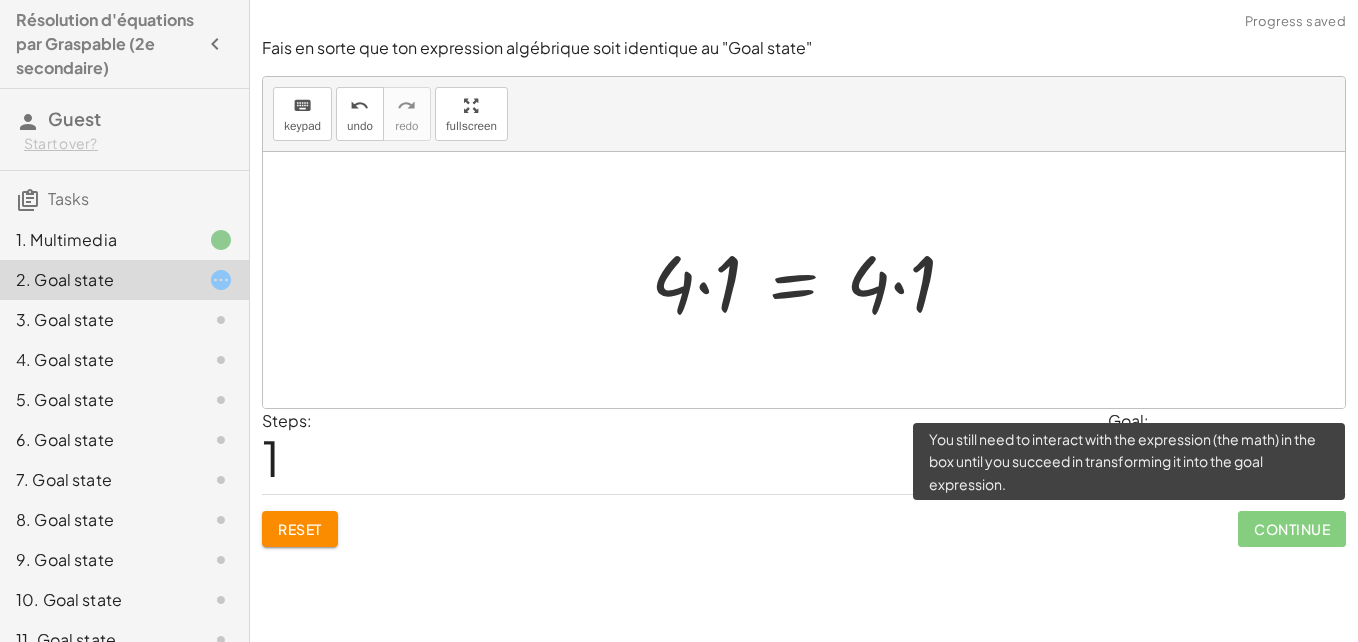 click on "Continue" 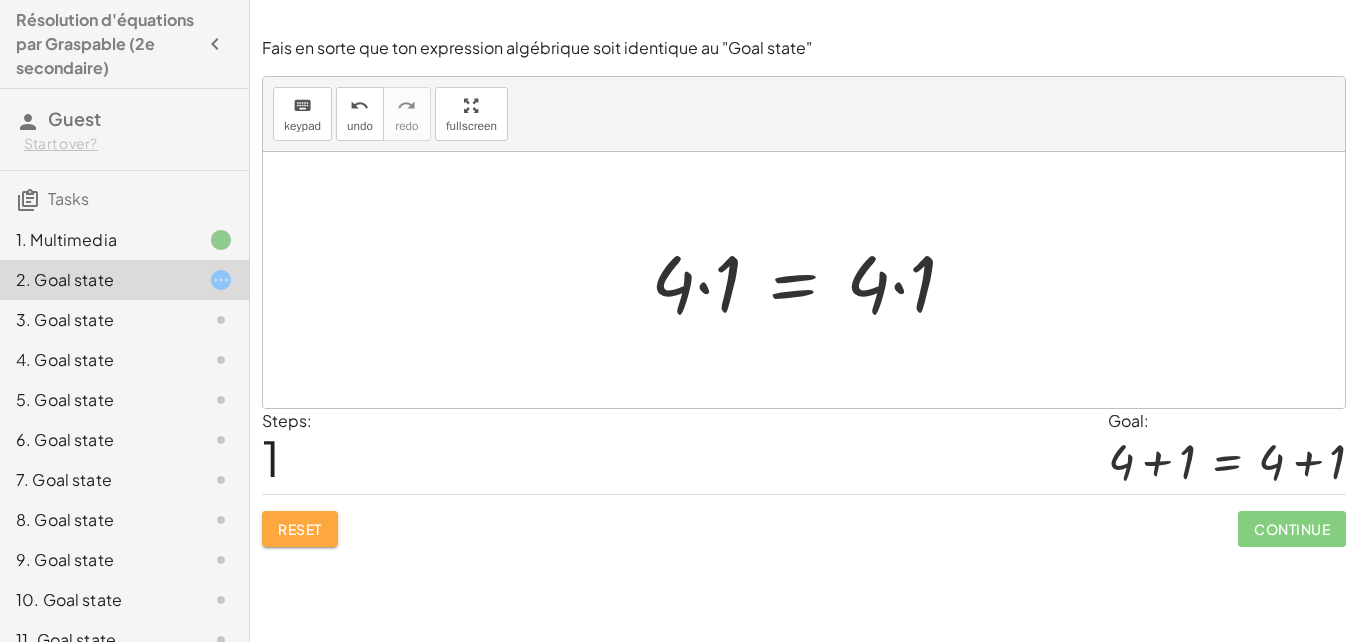 click on "Reset" 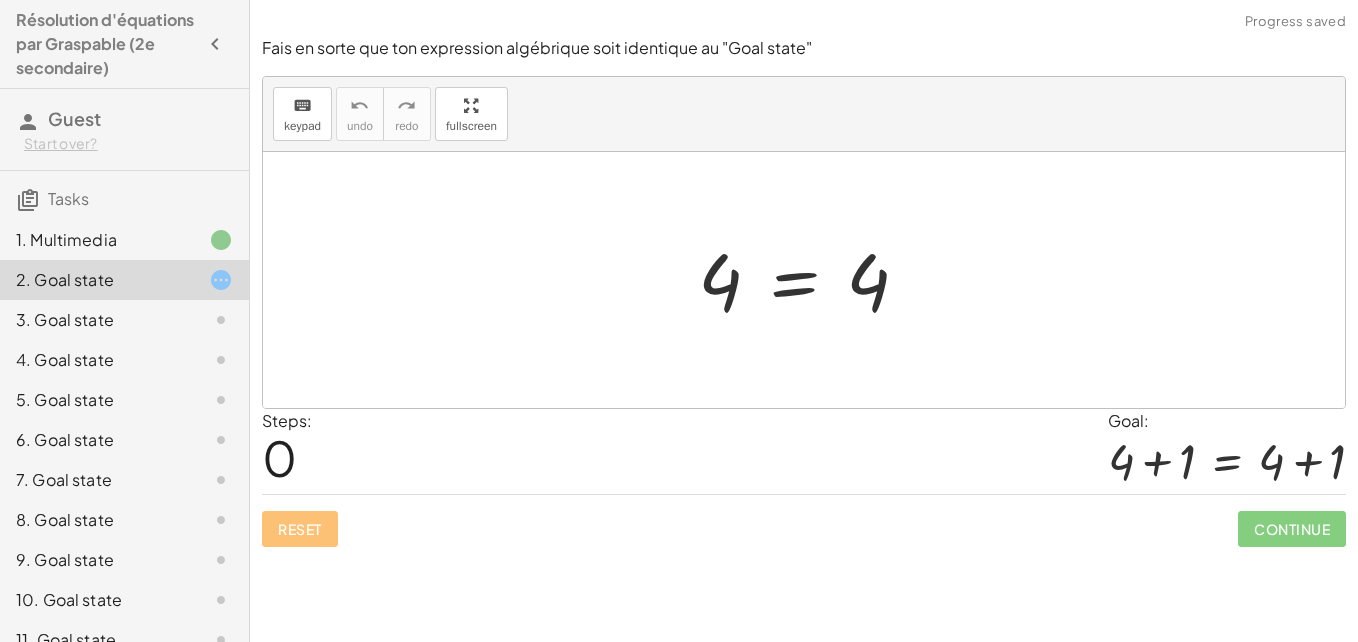 click on "3. Goal state" 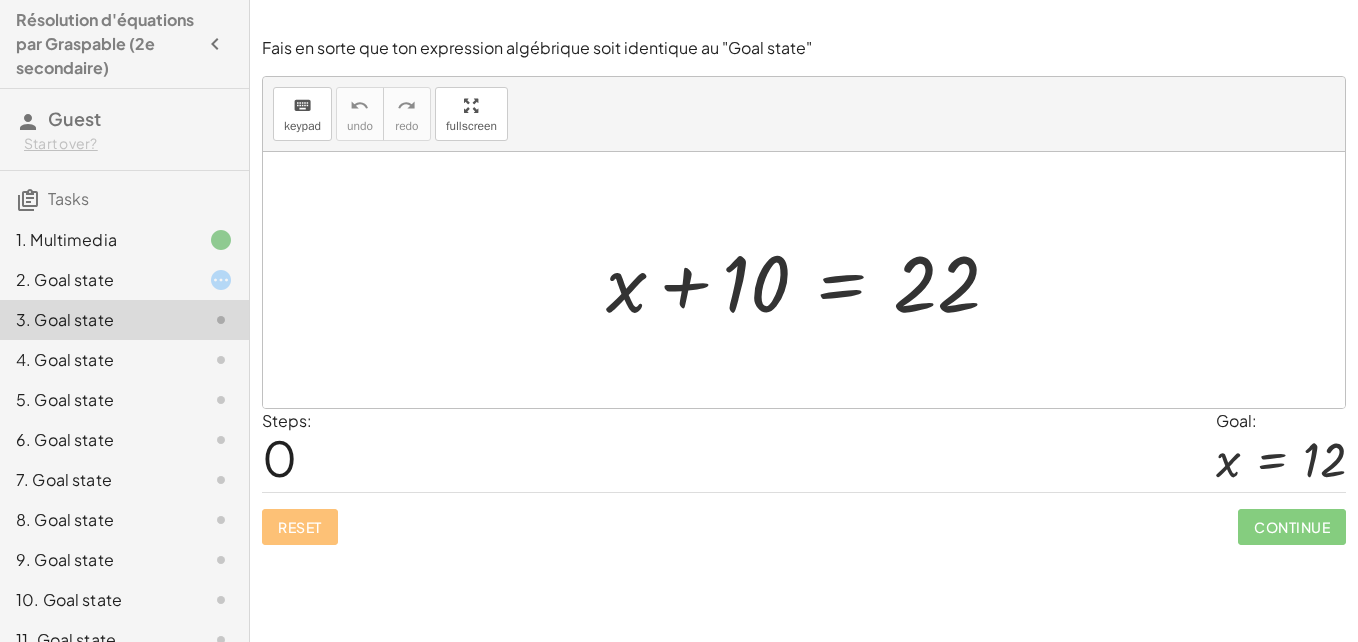 click at bounding box center (811, 280) 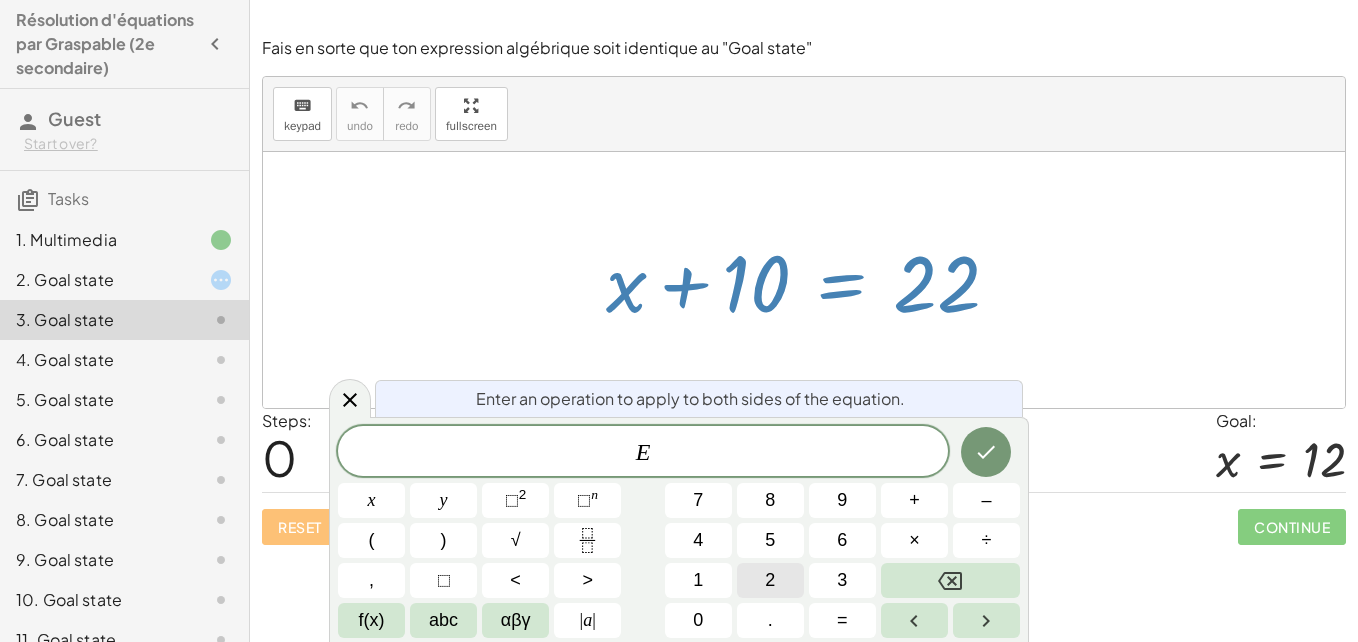click on "2" at bounding box center (770, 580) 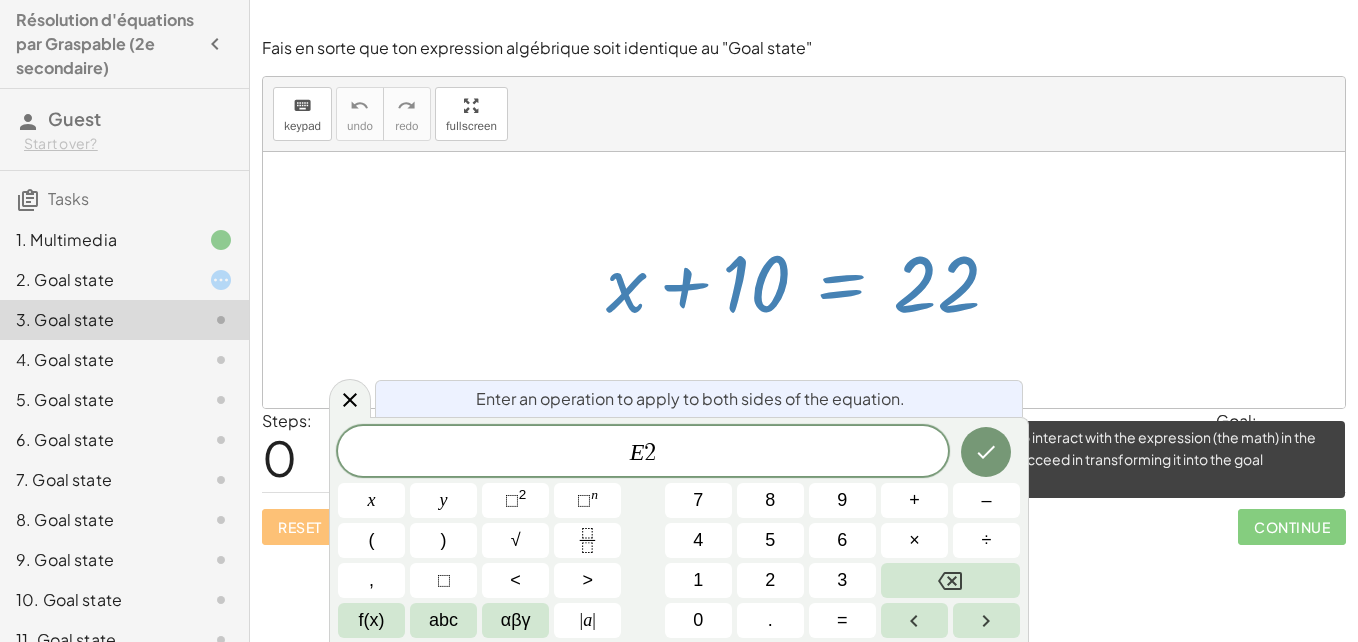 drag, startPoint x: 1301, startPoint y: 543, endPoint x: 1274, endPoint y: 524, distance: 33.01515 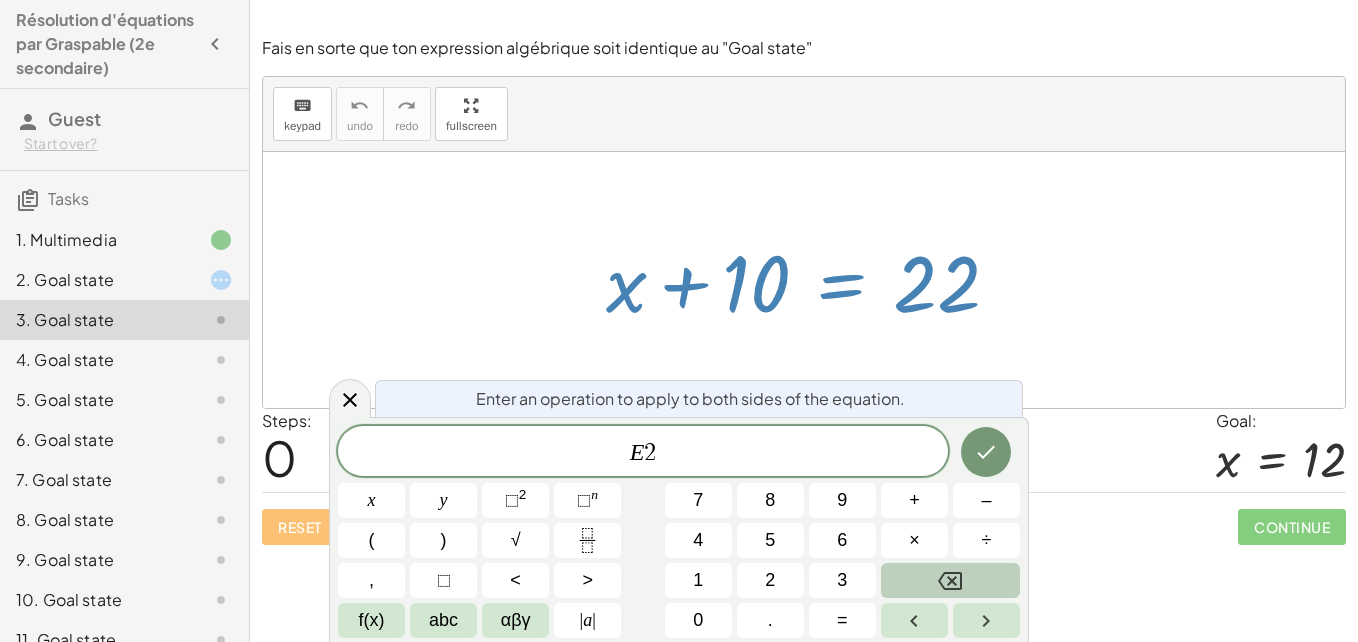 click at bounding box center (950, 580) 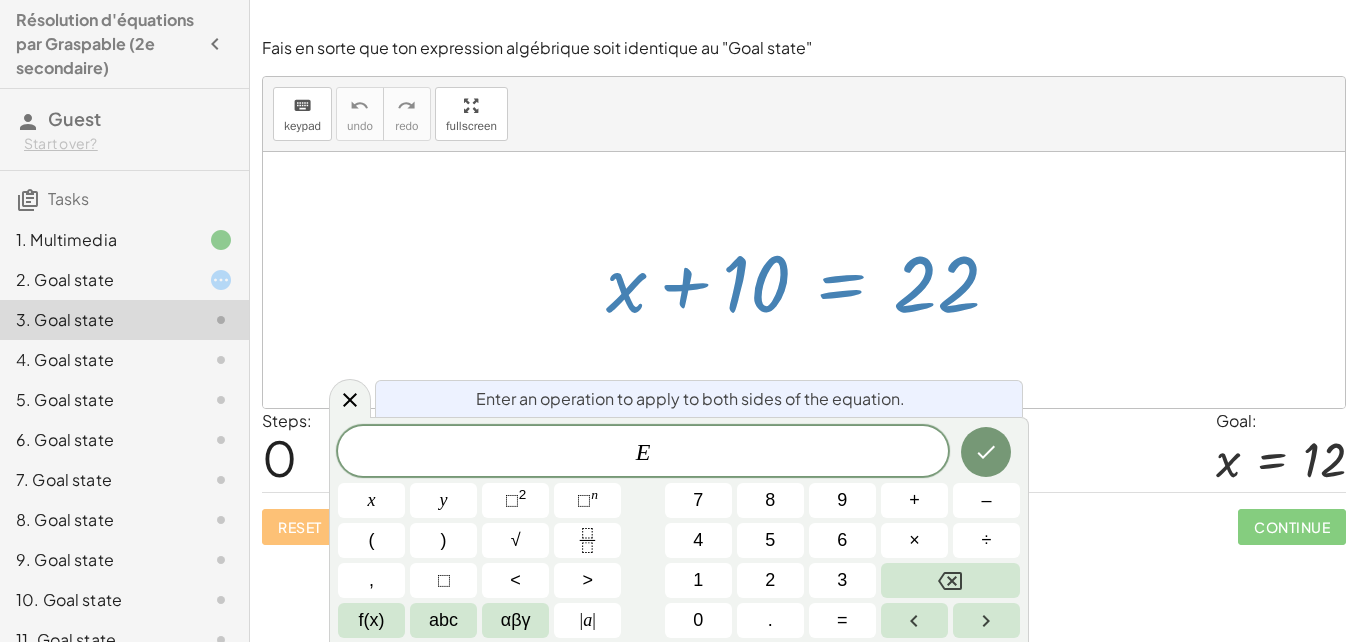 click on "4. Goal state" 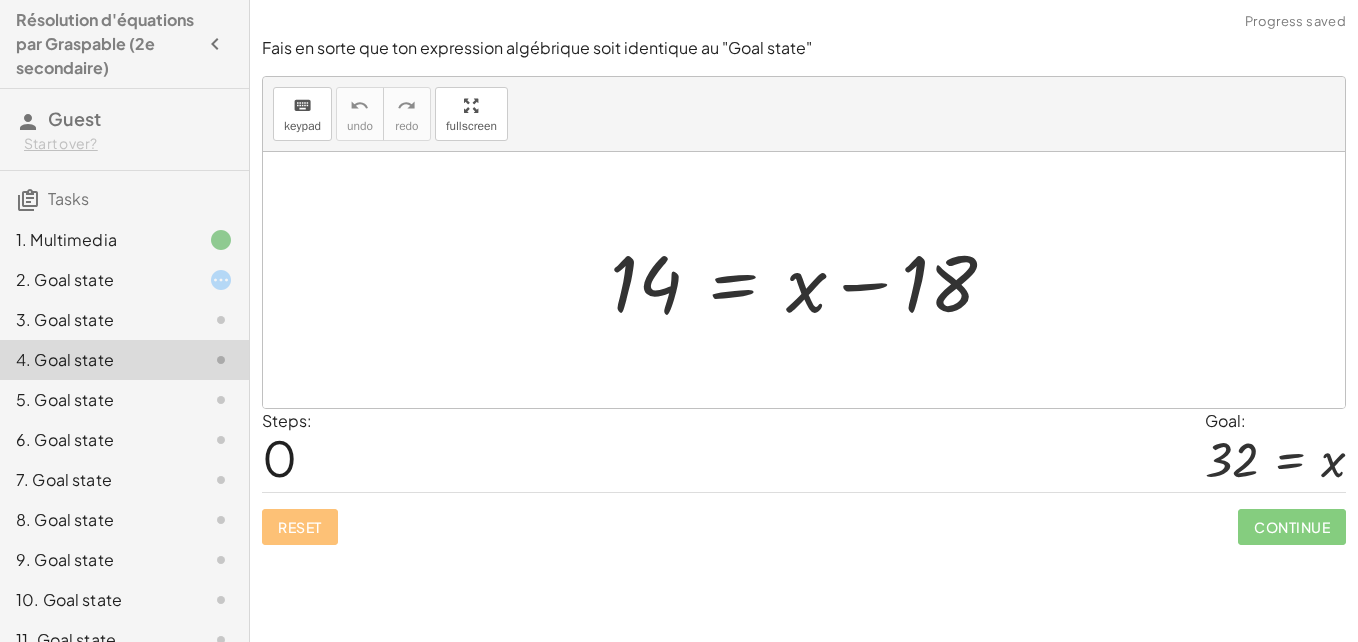 click on "6. Goal state" 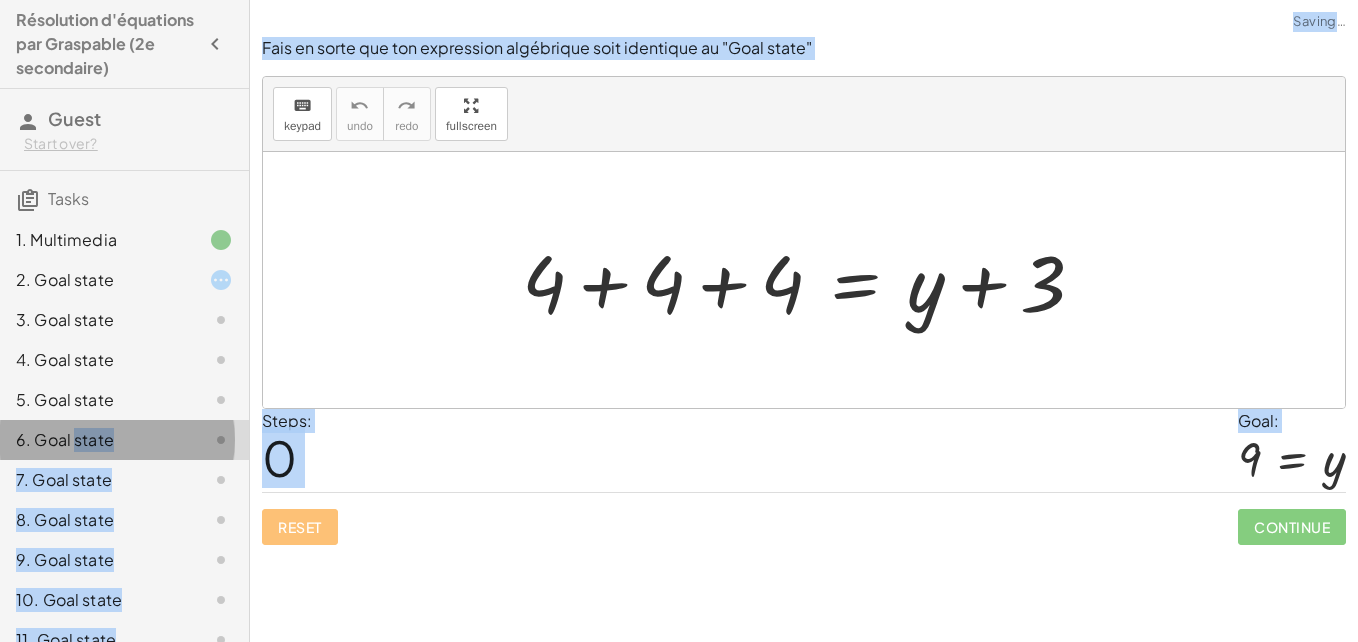 drag, startPoint x: 93, startPoint y: 447, endPoint x: -4, endPoint y: 519, distance: 120.80149 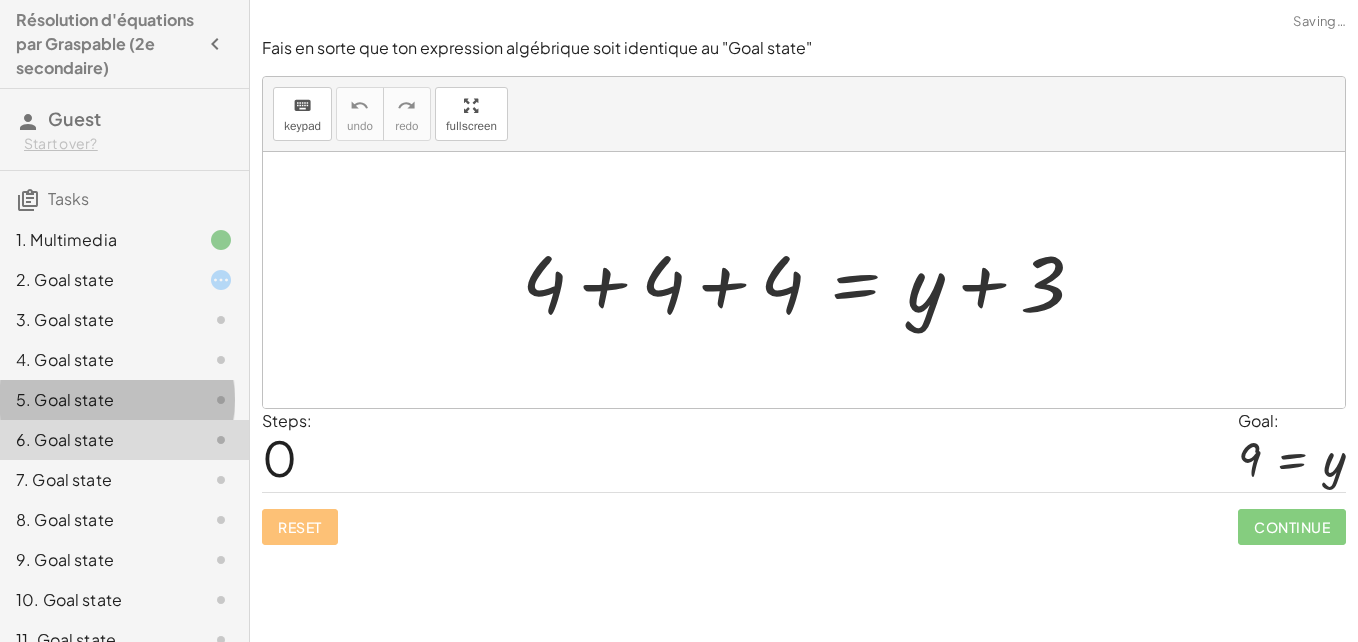 click on "5. Goal state" 